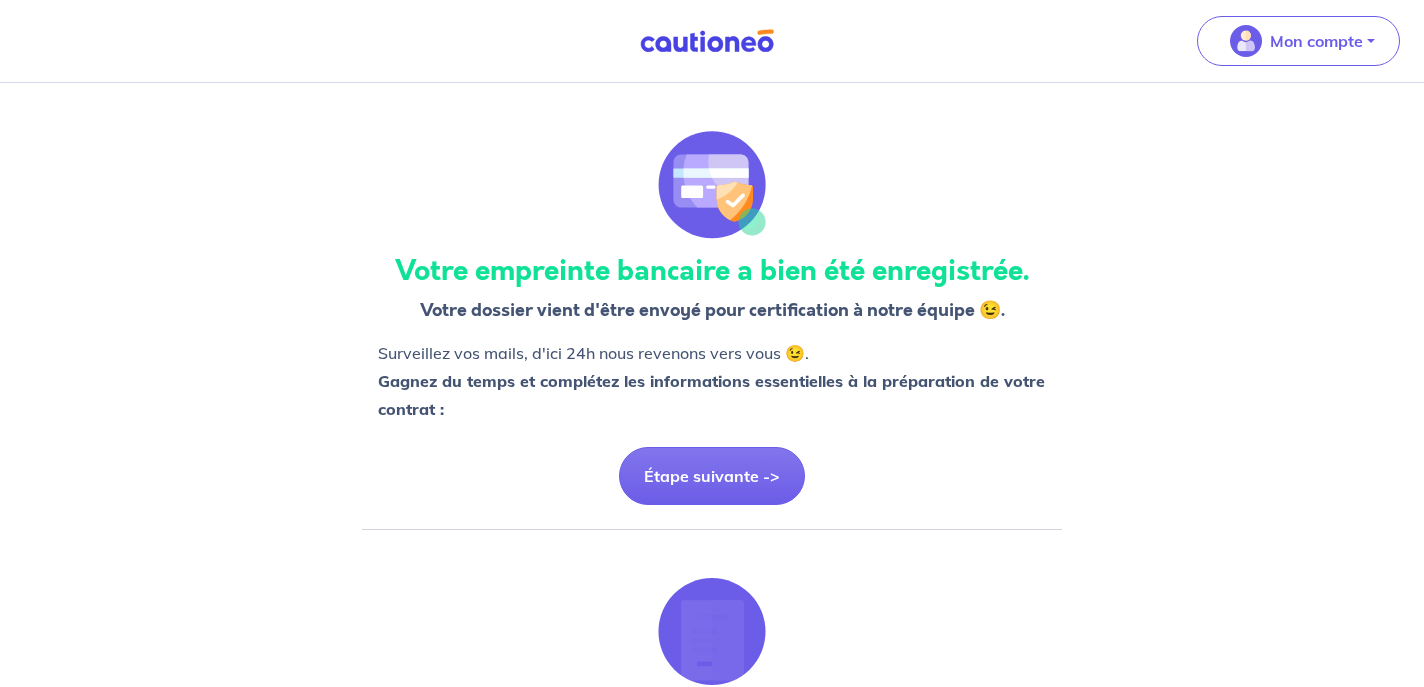 scroll, scrollTop: 804, scrollLeft: 0, axis: vertical 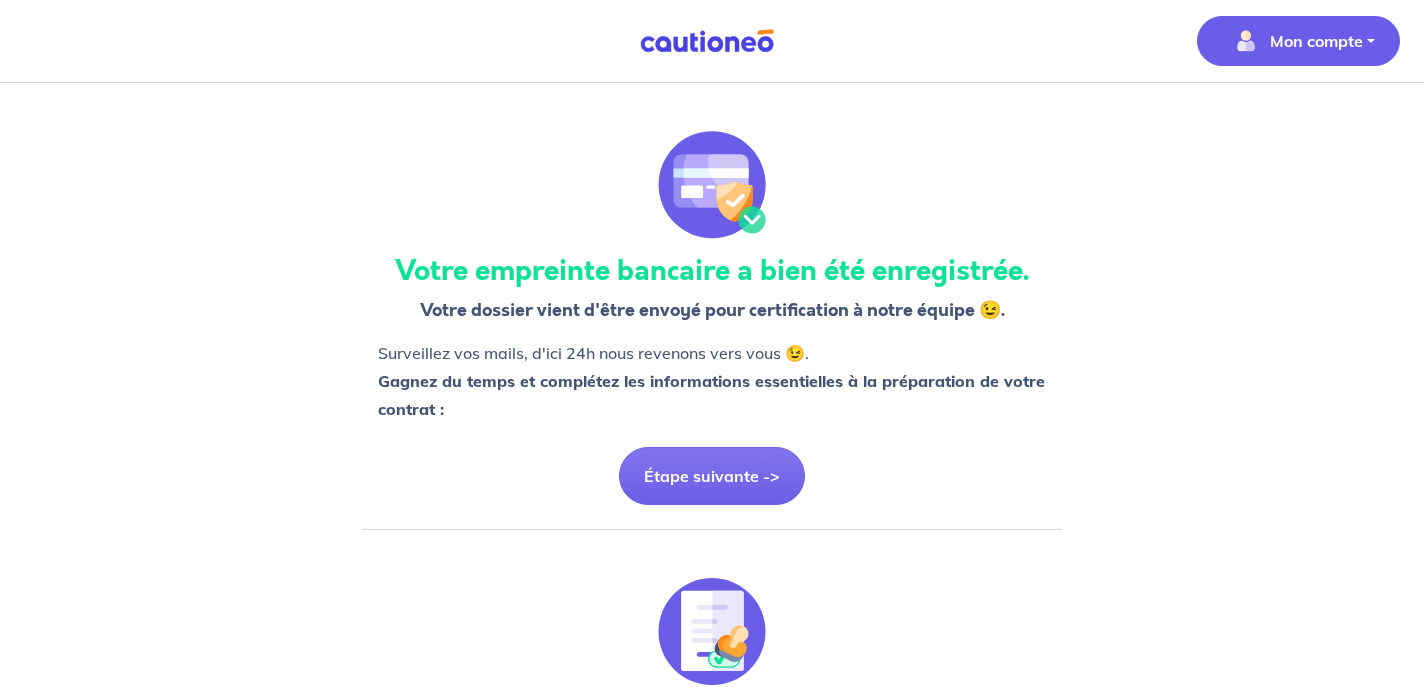 click on "Mon compte" at bounding box center [1292, 41] 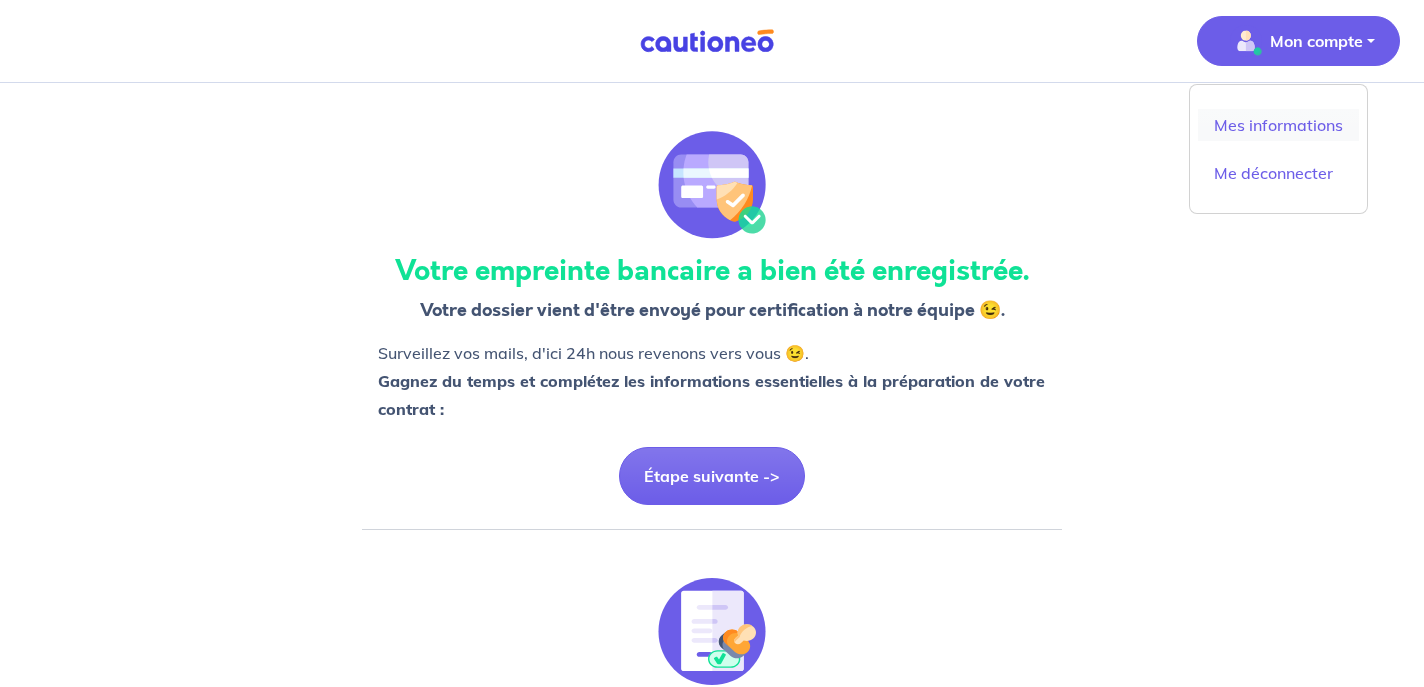 click on "Mes informations" at bounding box center [1278, 125] 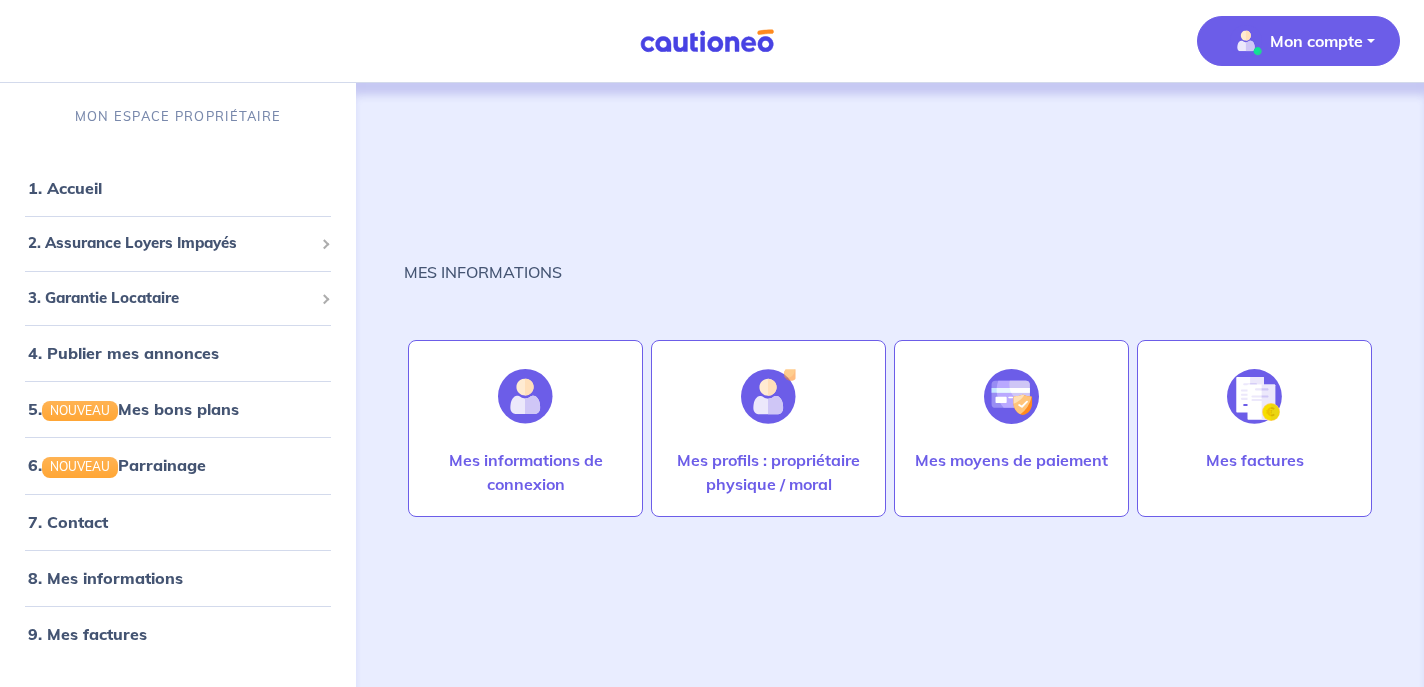 click on "Mon compte MON ESPACE PROPRIÉTAIRE 1. Accueil 2. Assurance Loyers Impayés Souscrire Suivre mes dossiers Mes contrats signés Découvrir l'assurance 3. Garantie Locataire Tester un dossier Suivre mes dossiers Valider un locataire Inviter un locataire Mes garanties signées Découvrir la garantie 4. Publier mes annonces 5.  NOUVEAU  Mes bons plans 6.  NOUVEAU  Parrainage 7. Contact 8. Mes informations 9. Mes factures Me déconnecter" at bounding box center (712, 41) 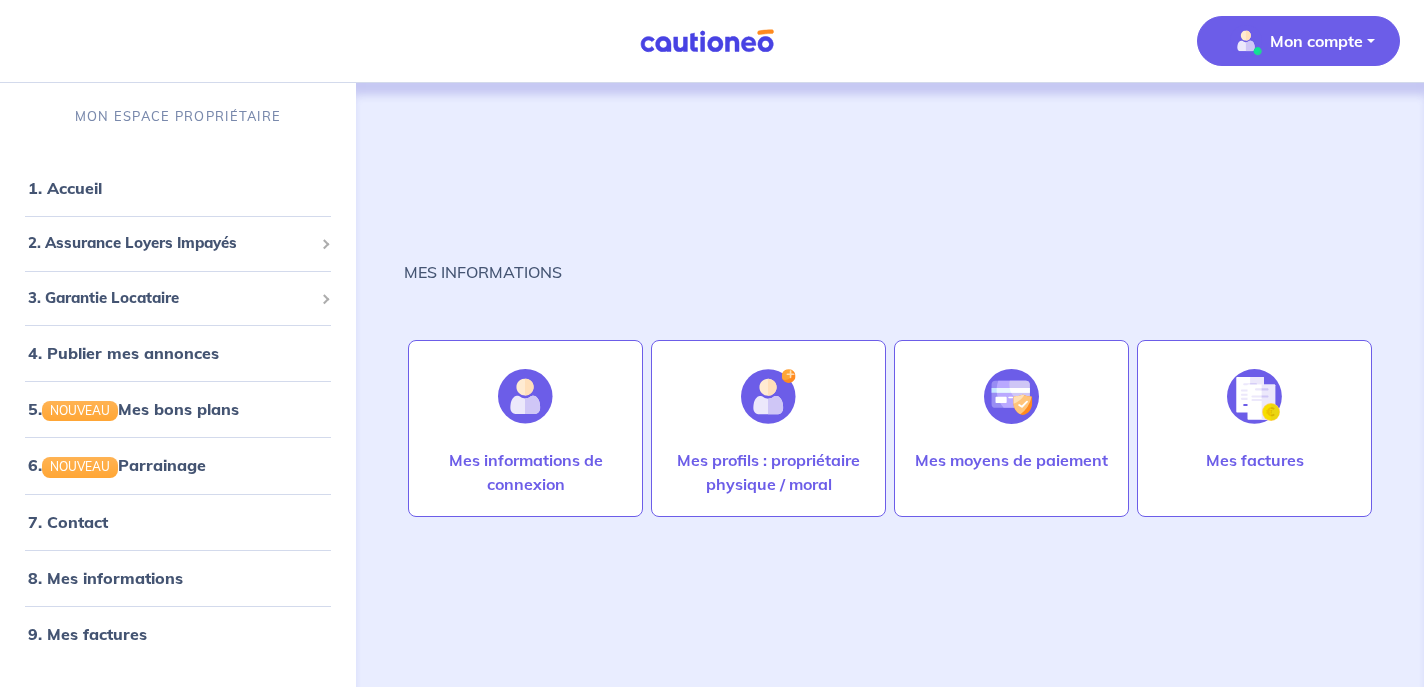 click on "Mon compte MON ESPACE PROPRIÉTAIRE 1. Accueil 2. Assurance Loyers Impayés Souscrire Suivre mes dossiers Mes contrats signés Découvrir l'assurance 3. Garantie Locataire Tester un dossier Suivre mes dossiers Valider un locataire Inviter un locataire Mes garanties signées Découvrir la garantie 4. Publier mes annonces 5.  NOUVEAU  Mes bons plans 6.  NOUVEAU  Parrainage 7. Contact 8. Mes informations 9. Mes factures Me déconnecter" at bounding box center [712, 41] 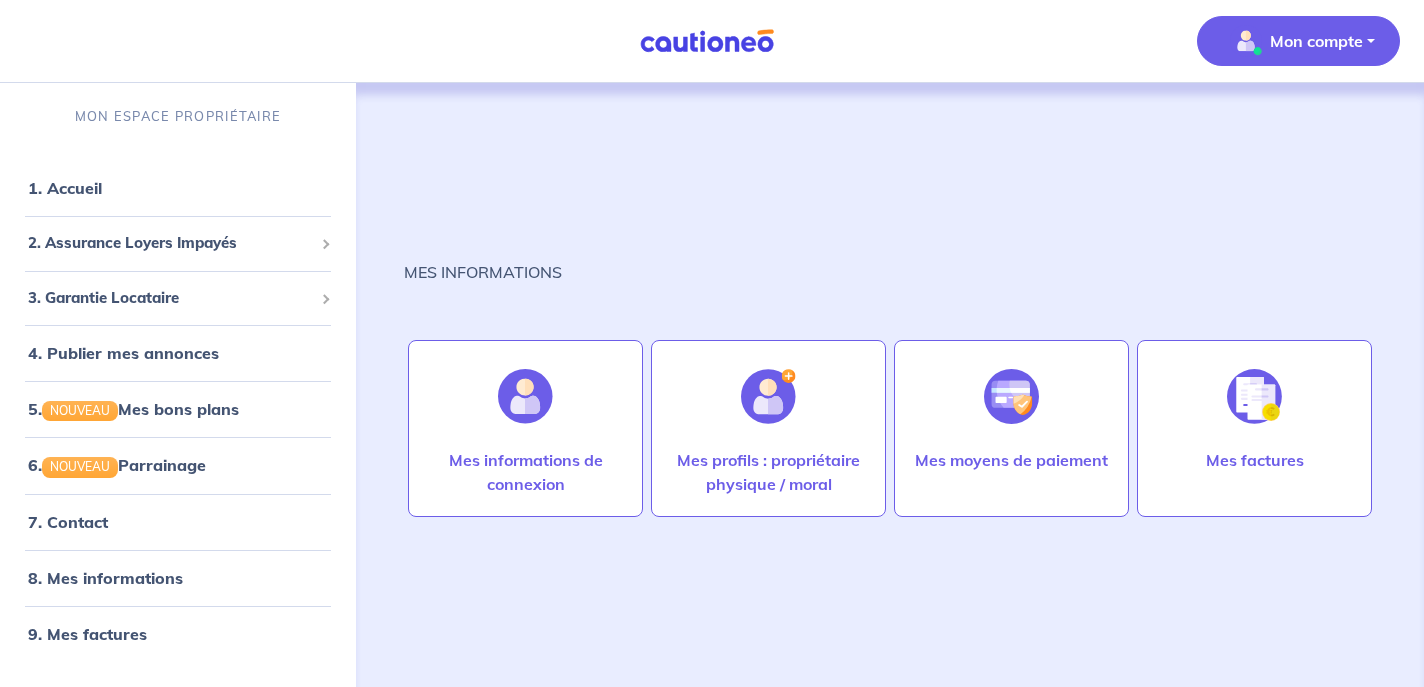 click at bounding box center [707, 41] 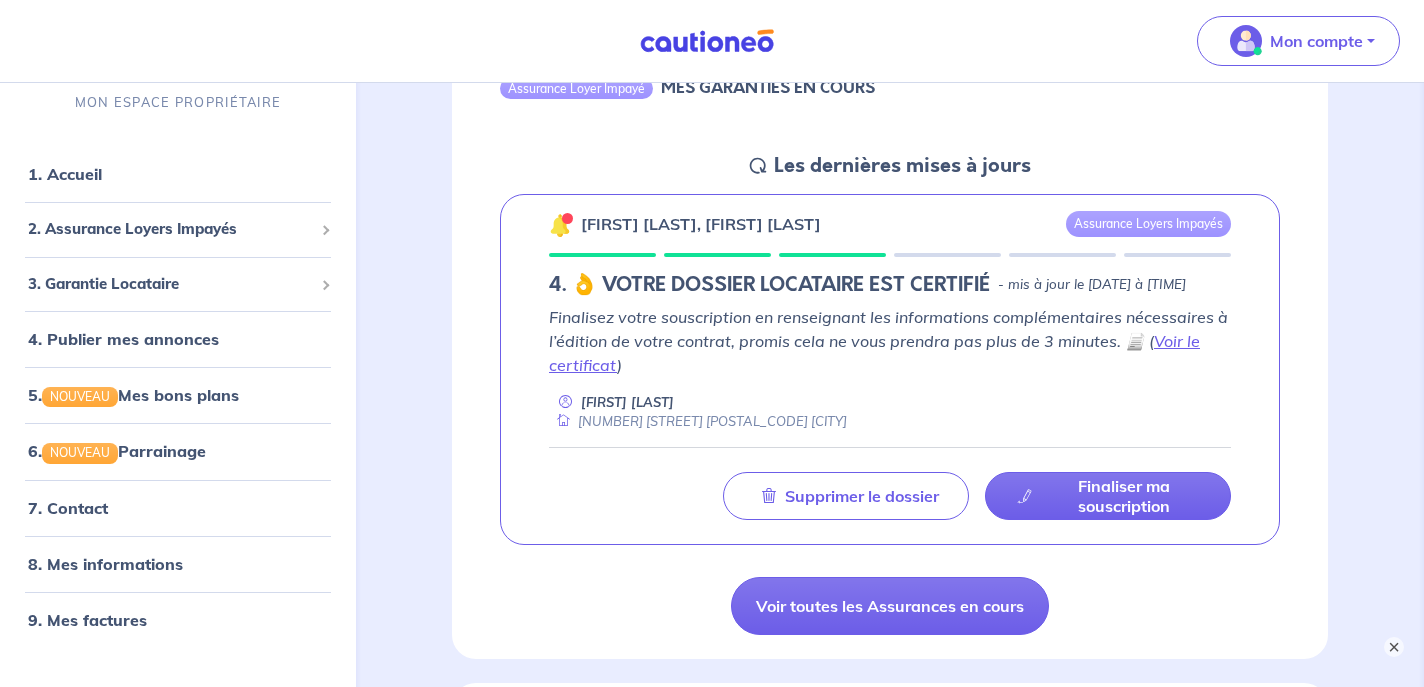 scroll, scrollTop: 275, scrollLeft: 0, axis: vertical 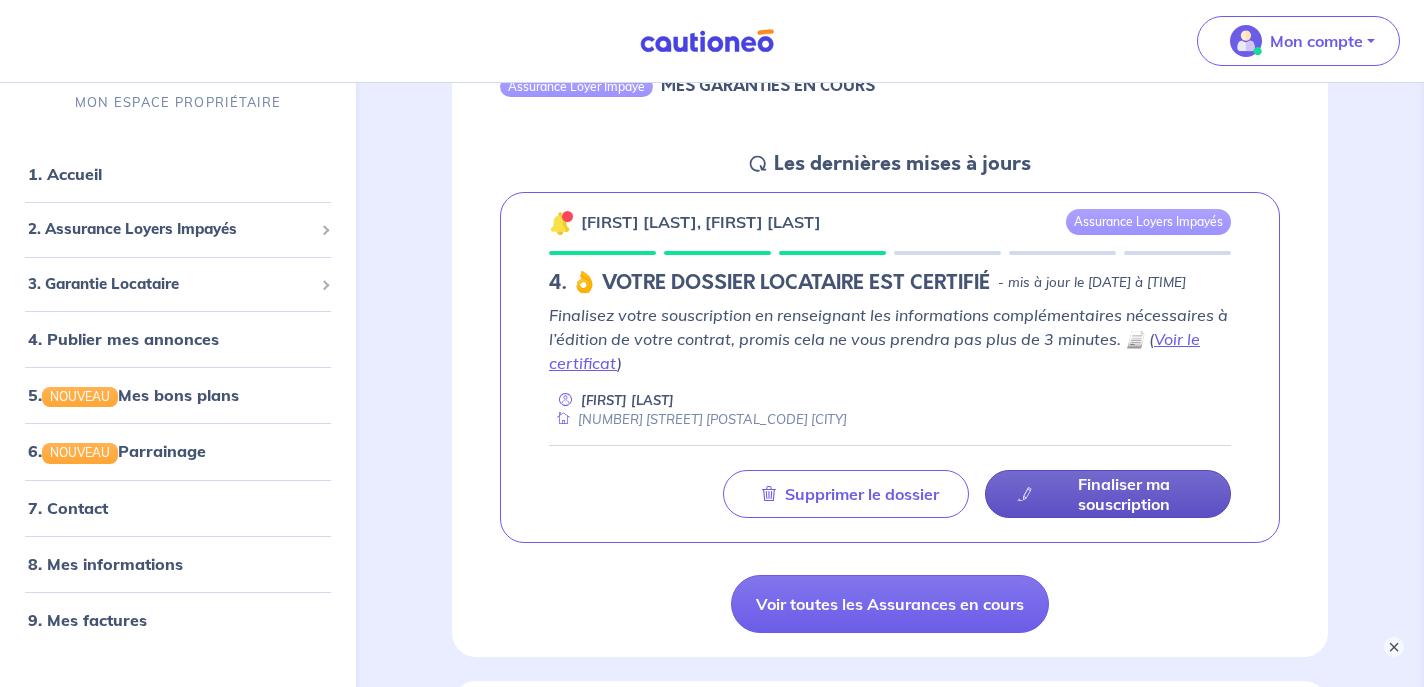 click on "Finaliser ma souscription" at bounding box center [1124, 494] 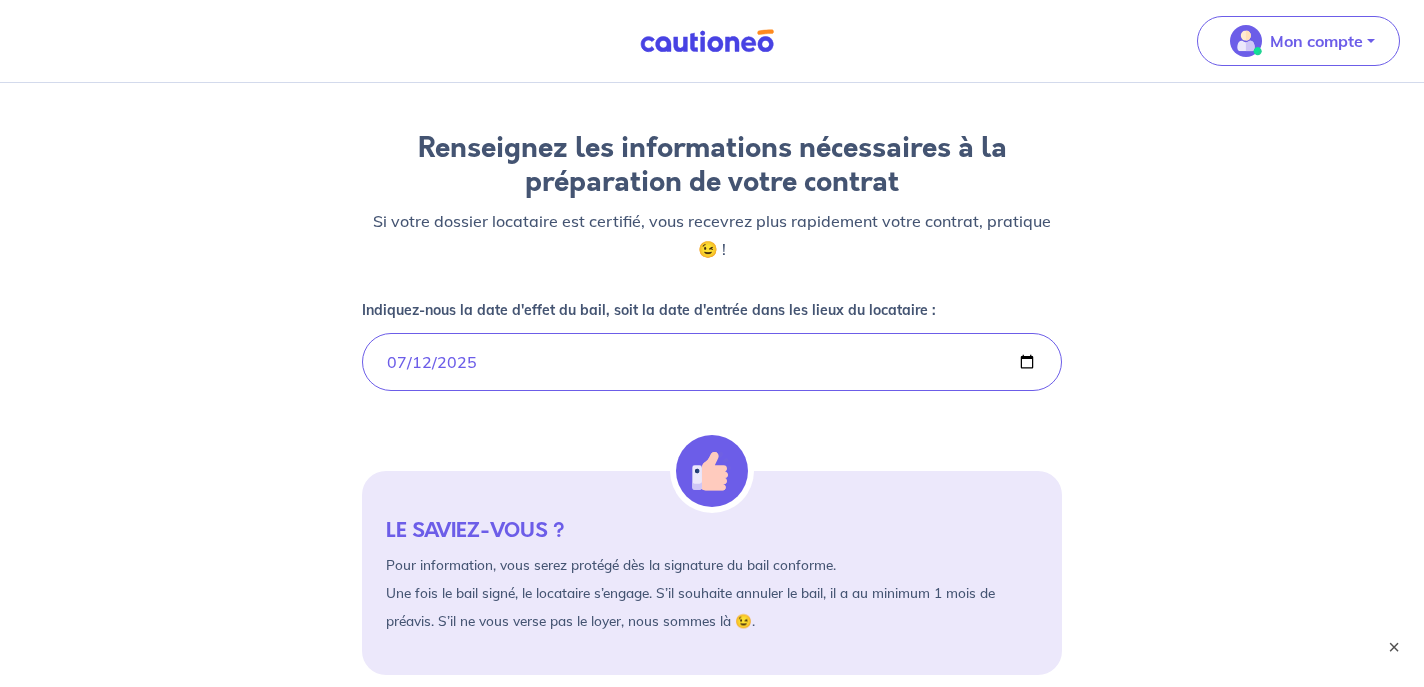 scroll, scrollTop: 142, scrollLeft: 0, axis: vertical 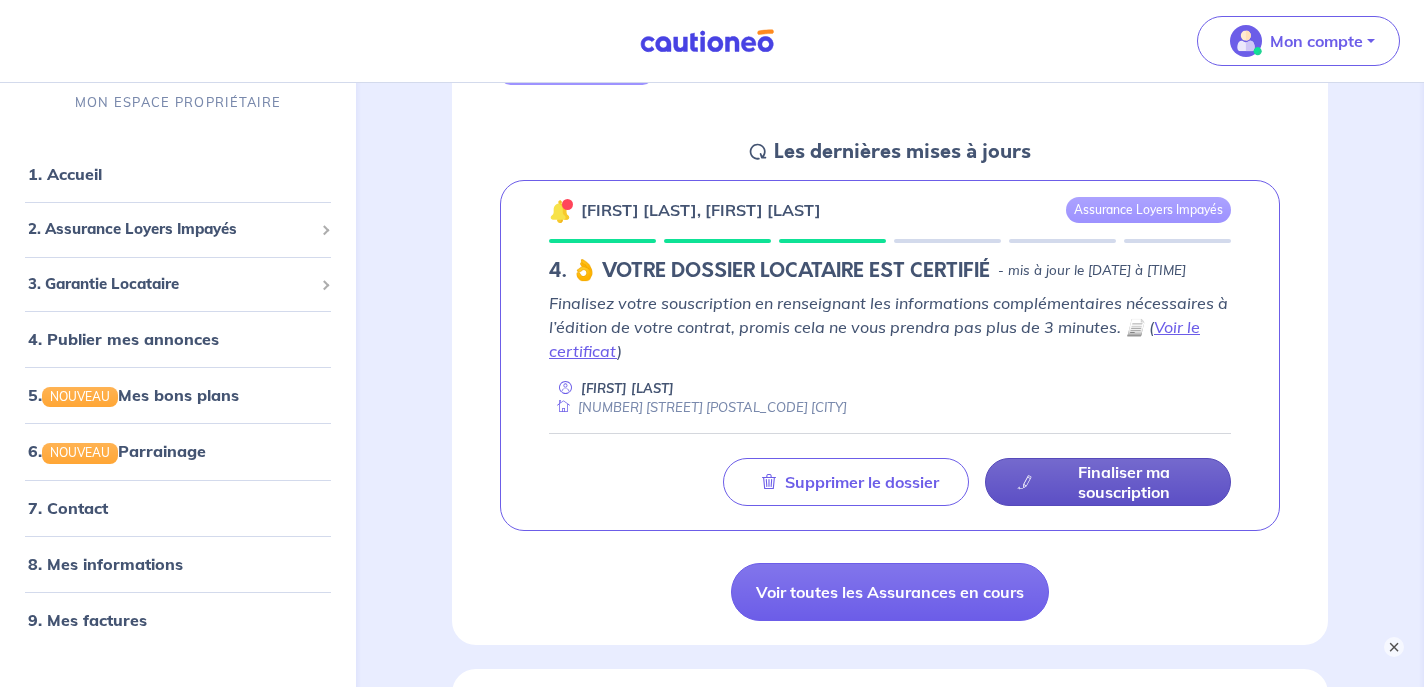 click on "Finaliser ma souscription" at bounding box center [1124, 482] 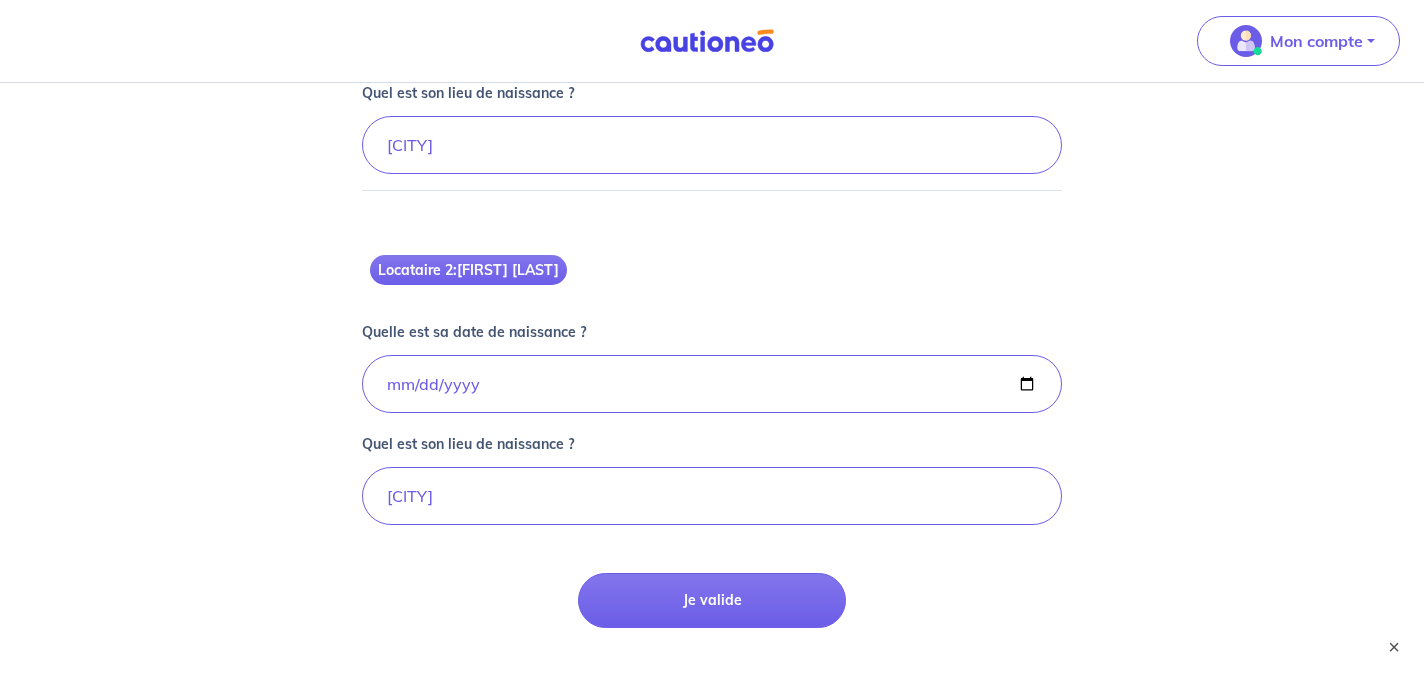 scroll, scrollTop: 984, scrollLeft: 0, axis: vertical 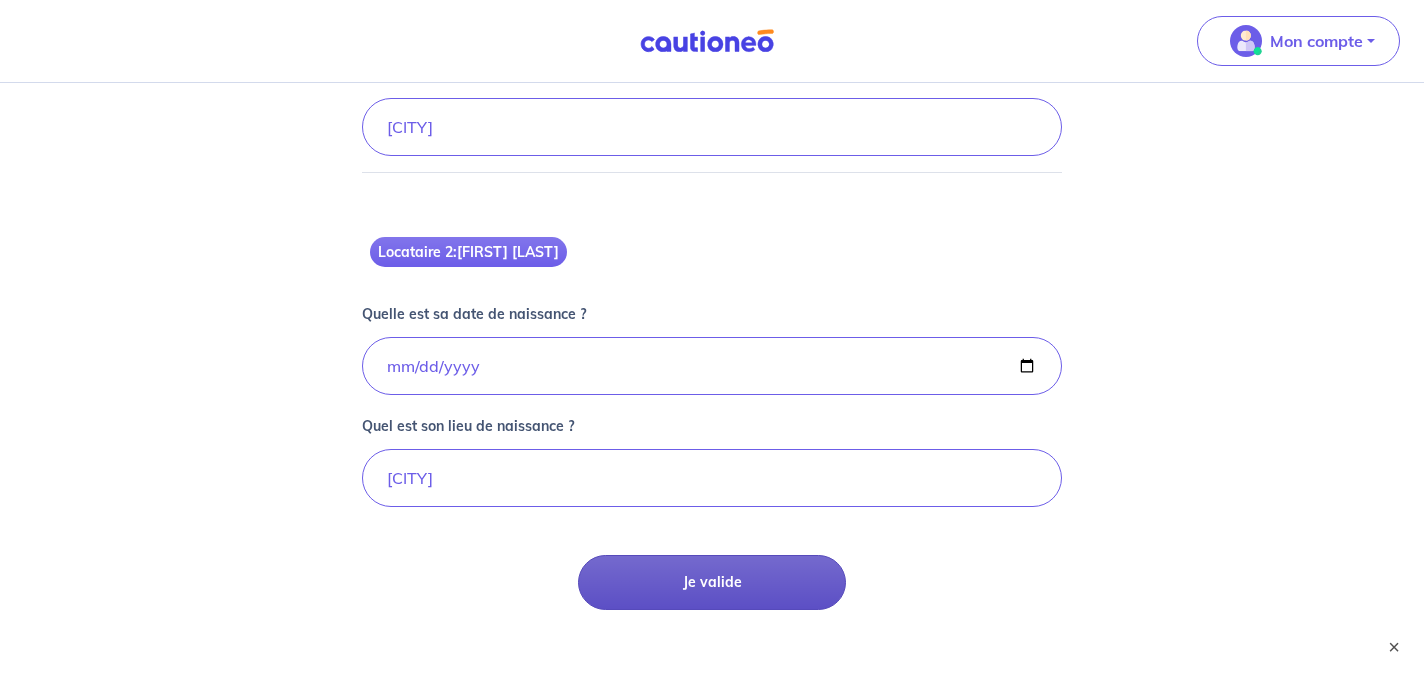 click on "Je valide" at bounding box center [711, 582] 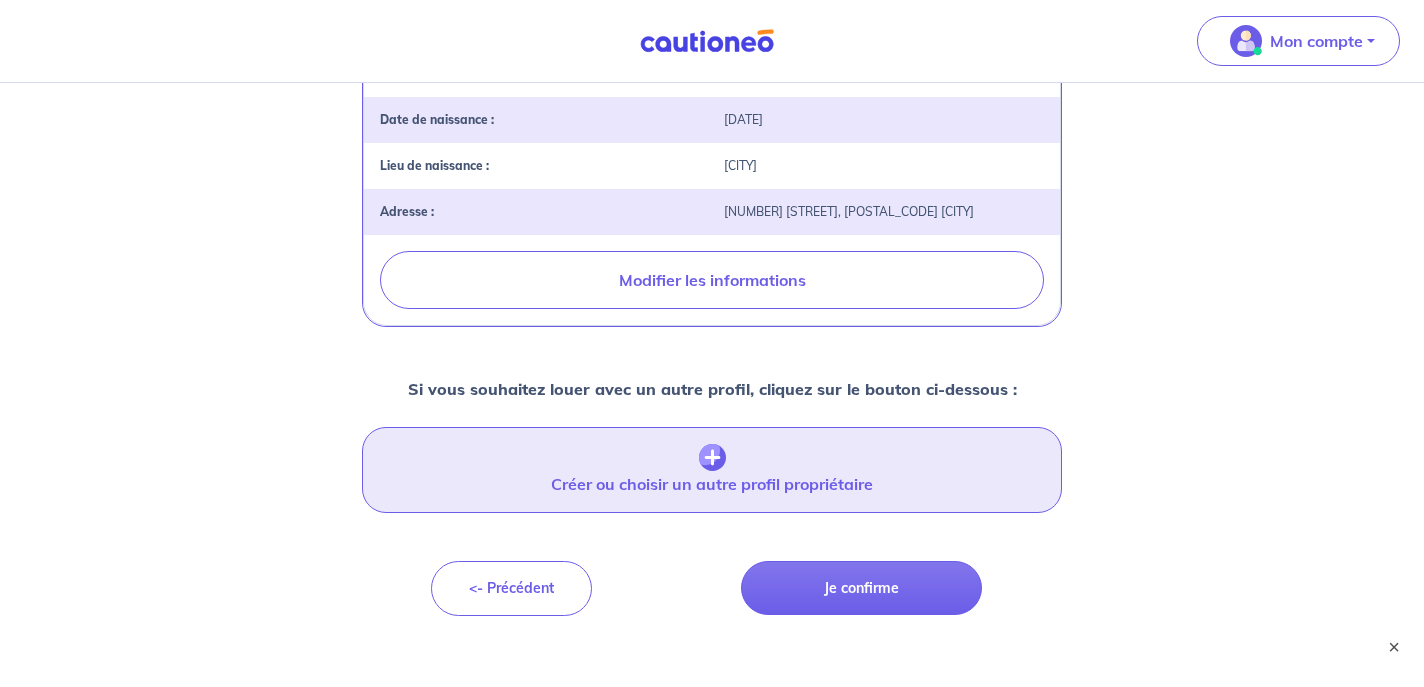 scroll, scrollTop: 613, scrollLeft: 0, axis: vertical 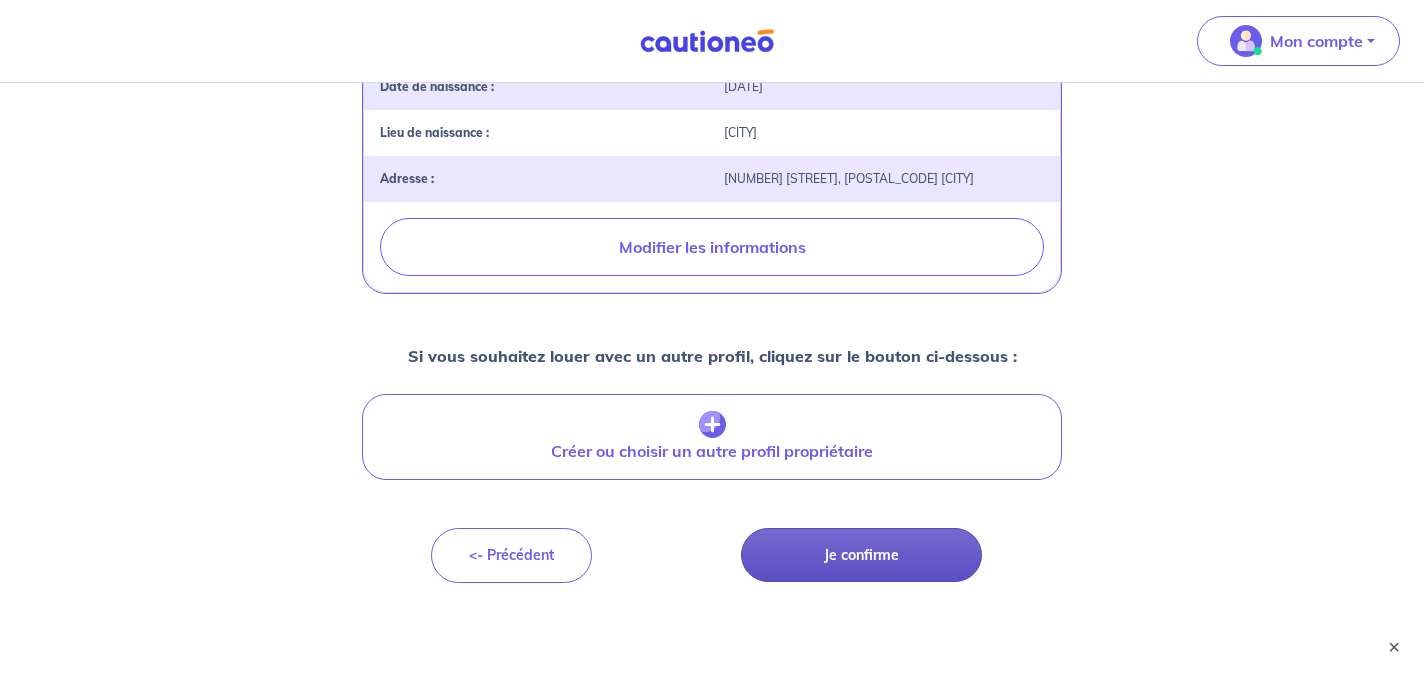 click on "Je confirme" at bounding box center (861, 555) 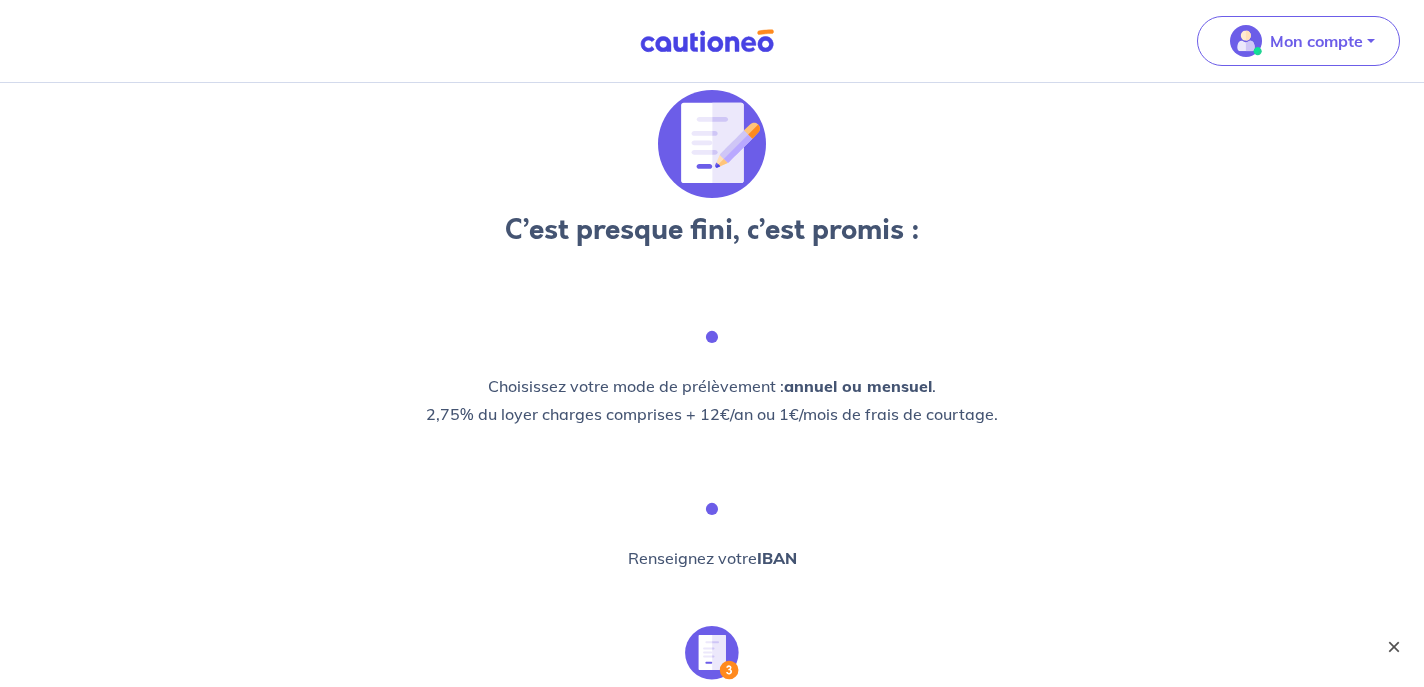 scroll, scrollTop: 0, scrollLeft: 0, axis: both 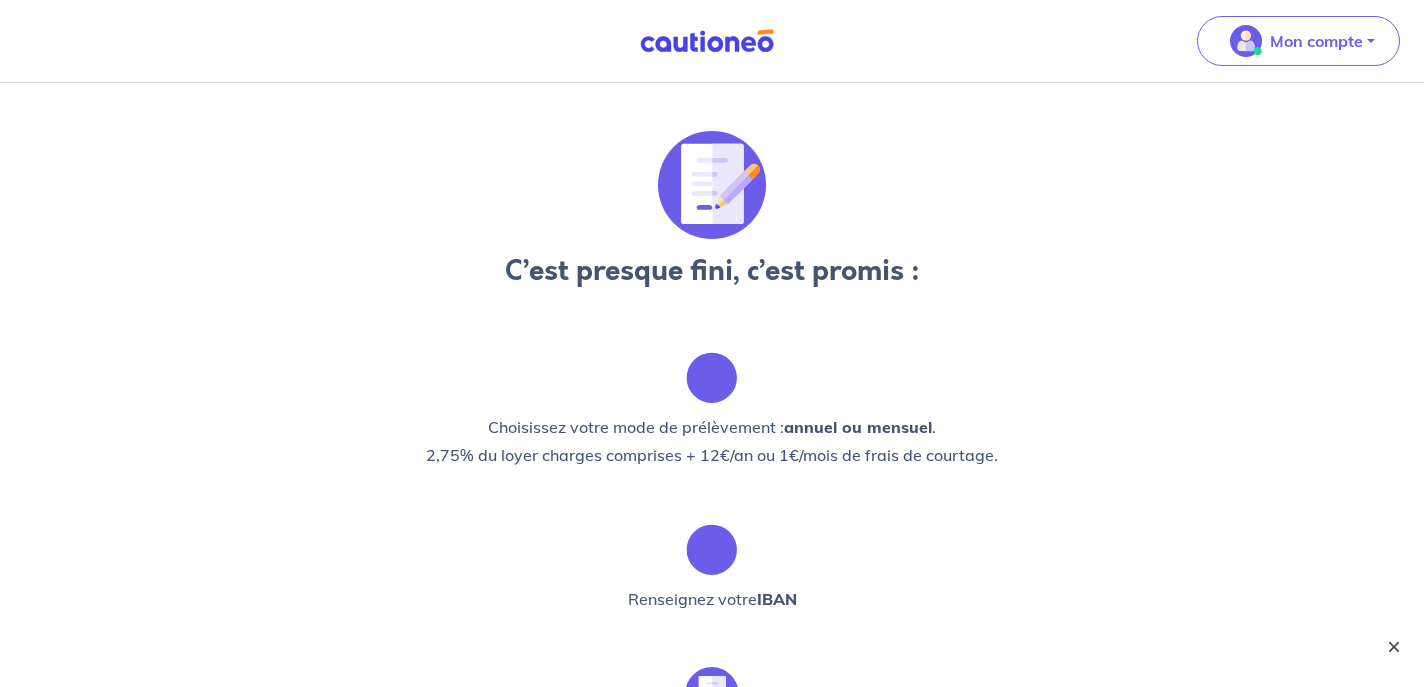 click on "×" at bounding box center (1394, 647) 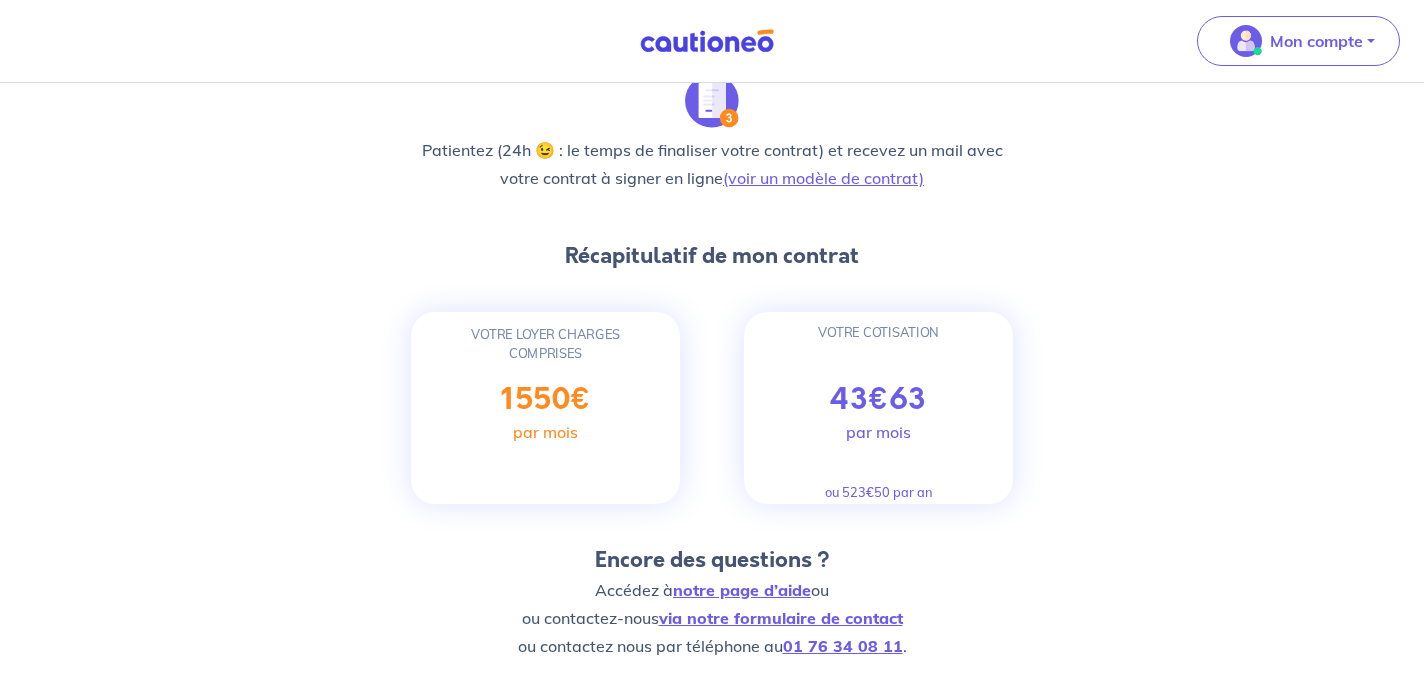 scroll, scrollTop: 617, scrollLeft: 0, axis: vertical 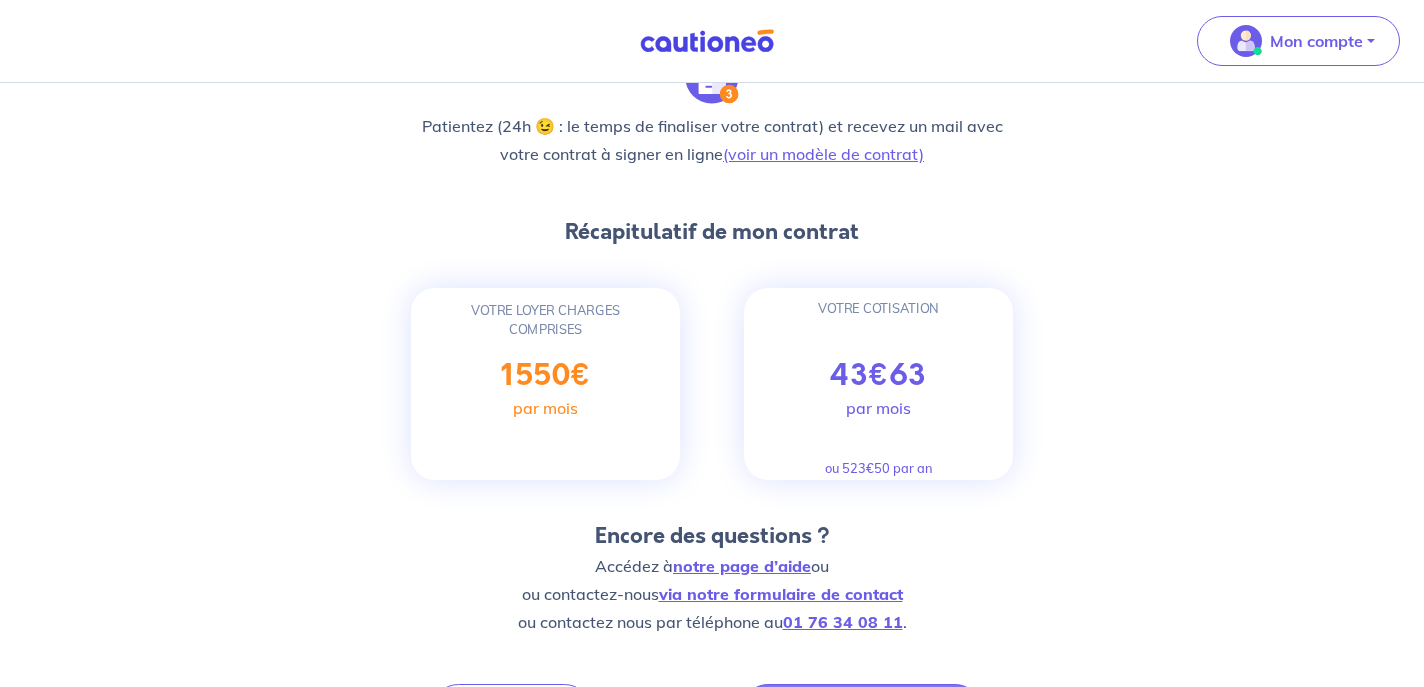 click on "par mois" at bounding box center [878, 408] 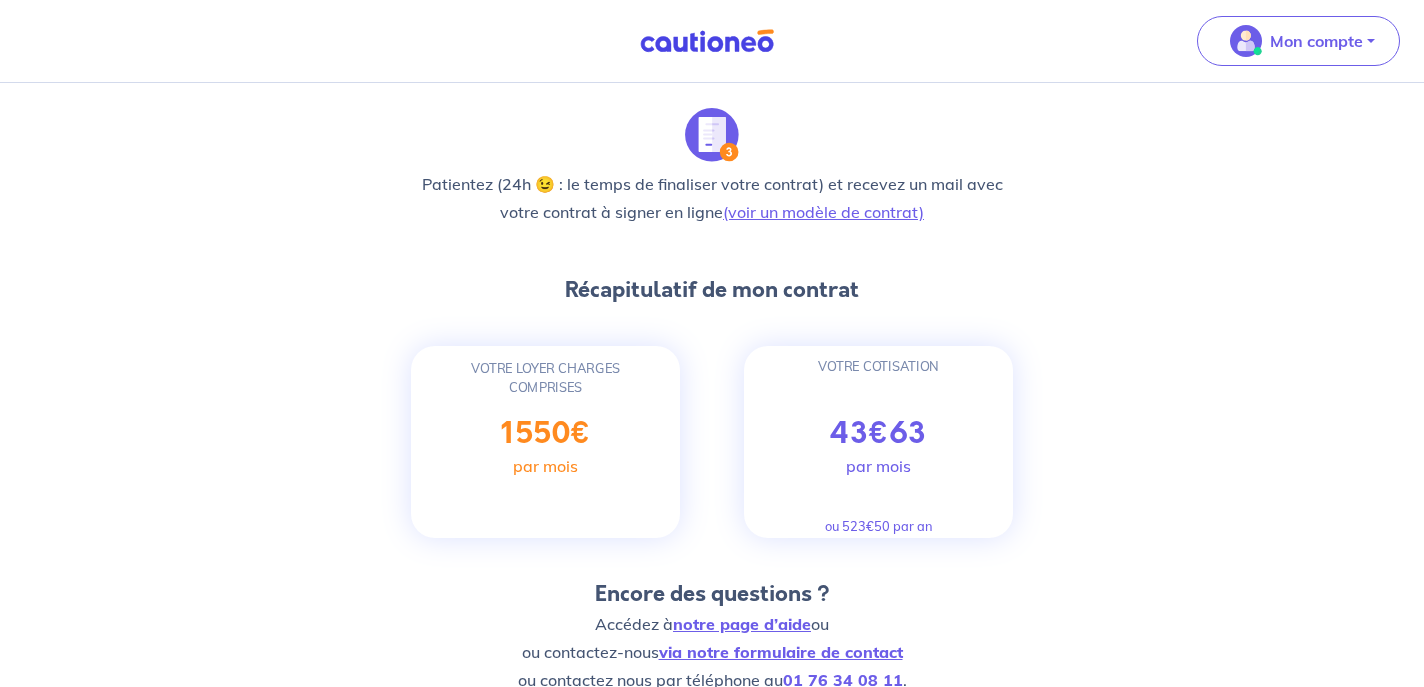 scroll, scrollTop: 684, scrollLeft: 0, axis: vertical 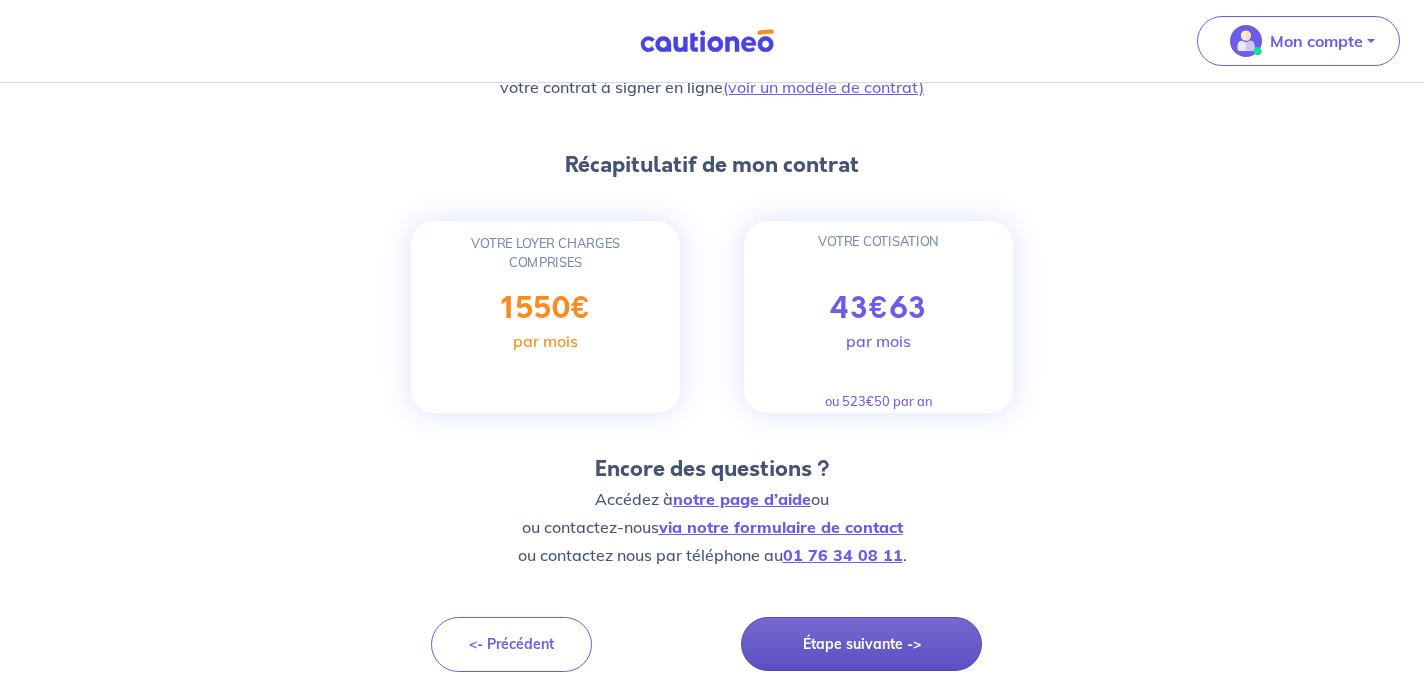 click on "Étape suivante ->" at bounding box center (861, 644) 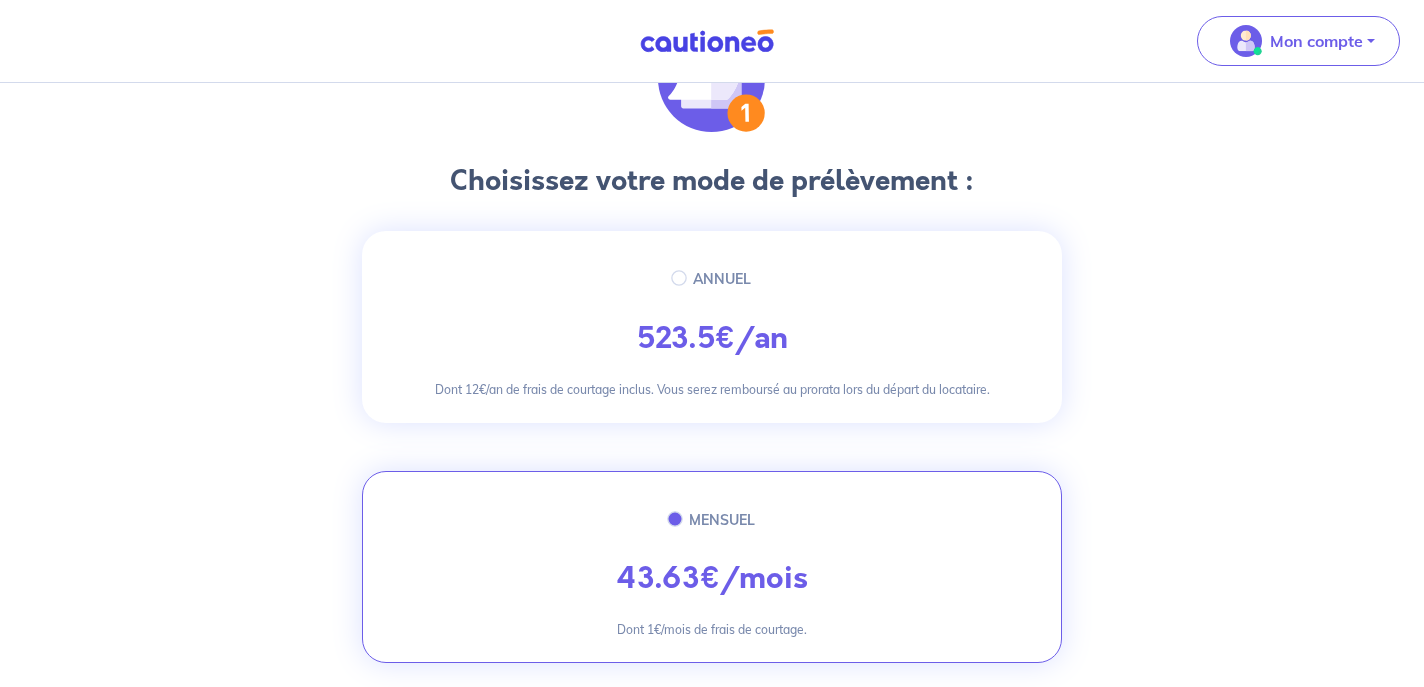 scroll, scrollTop: 379, scrollLeft: 0, axis: vertical 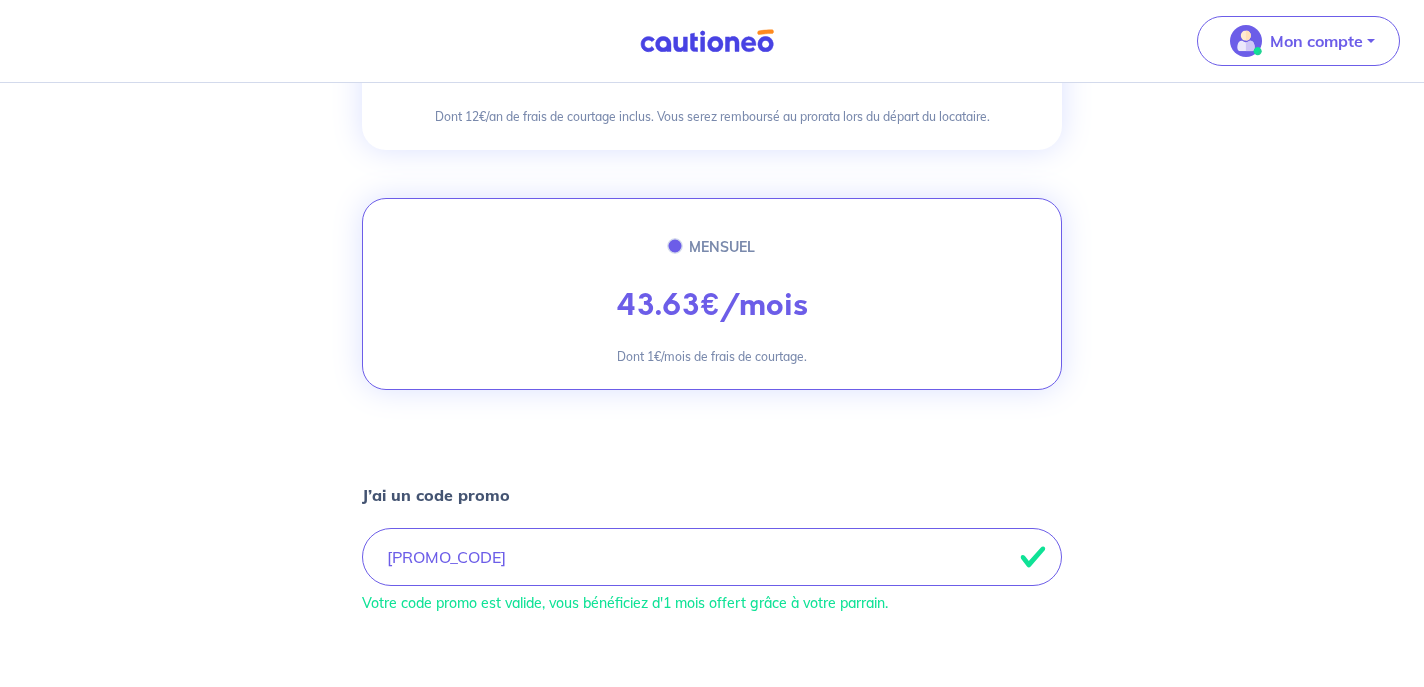 click on "Votre code promo est valide, vous bénéficiez d'1 mois offert grâce à votre parrain." at bounding box center [712, 557] 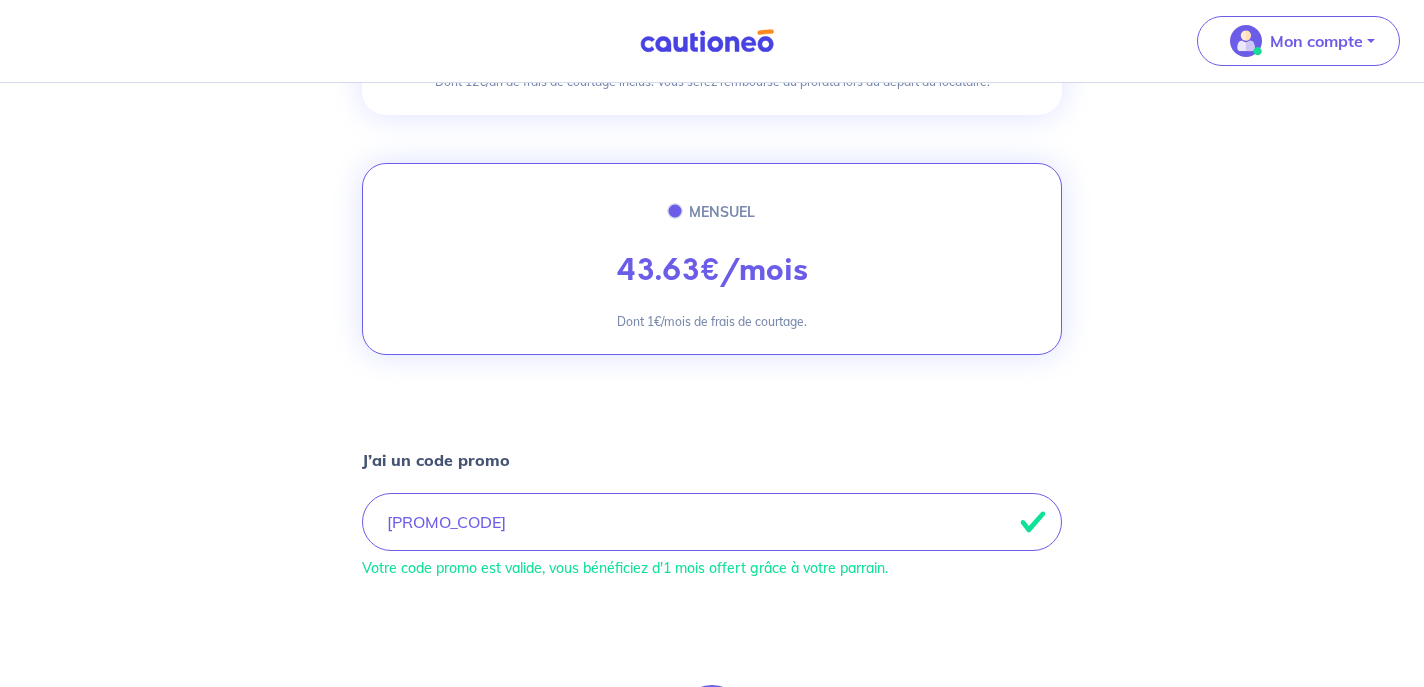 scroll, scrollTop: 412, scrollLeft: 0, axis: vertical 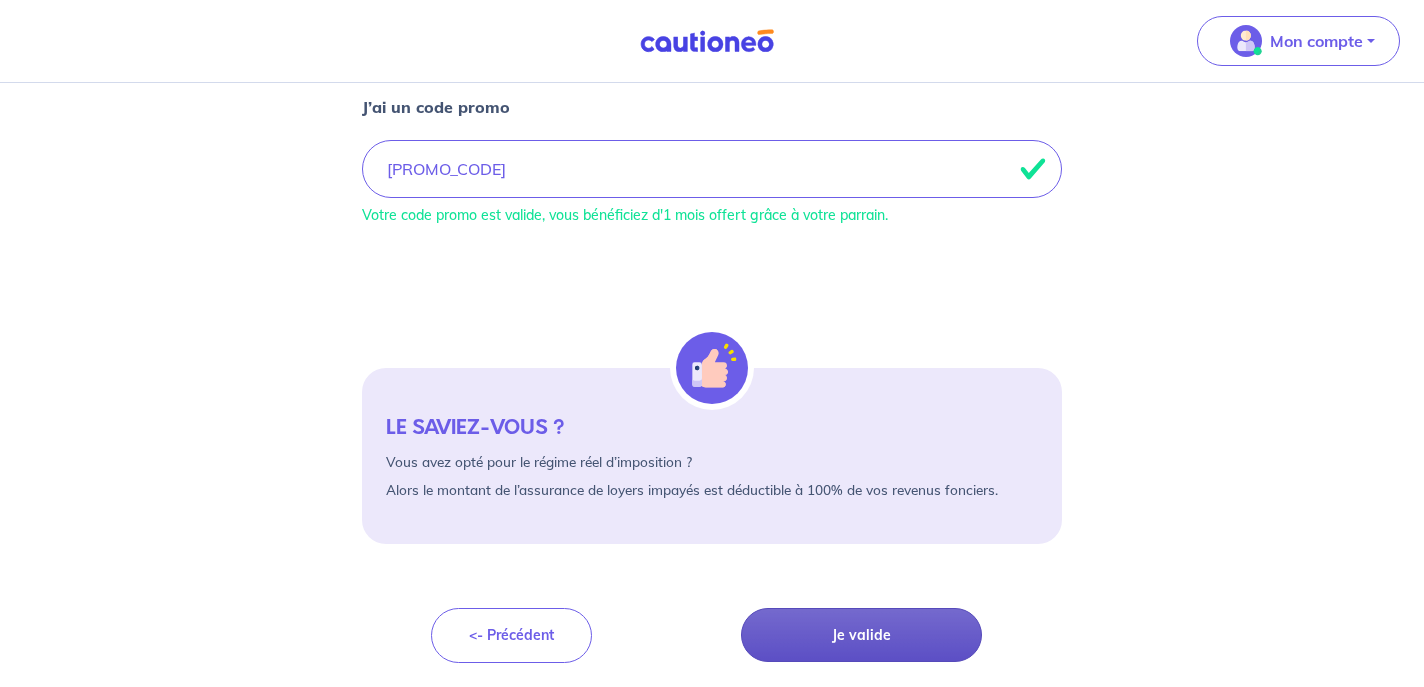 click on "Je valide" at bounding box center [861, 635] 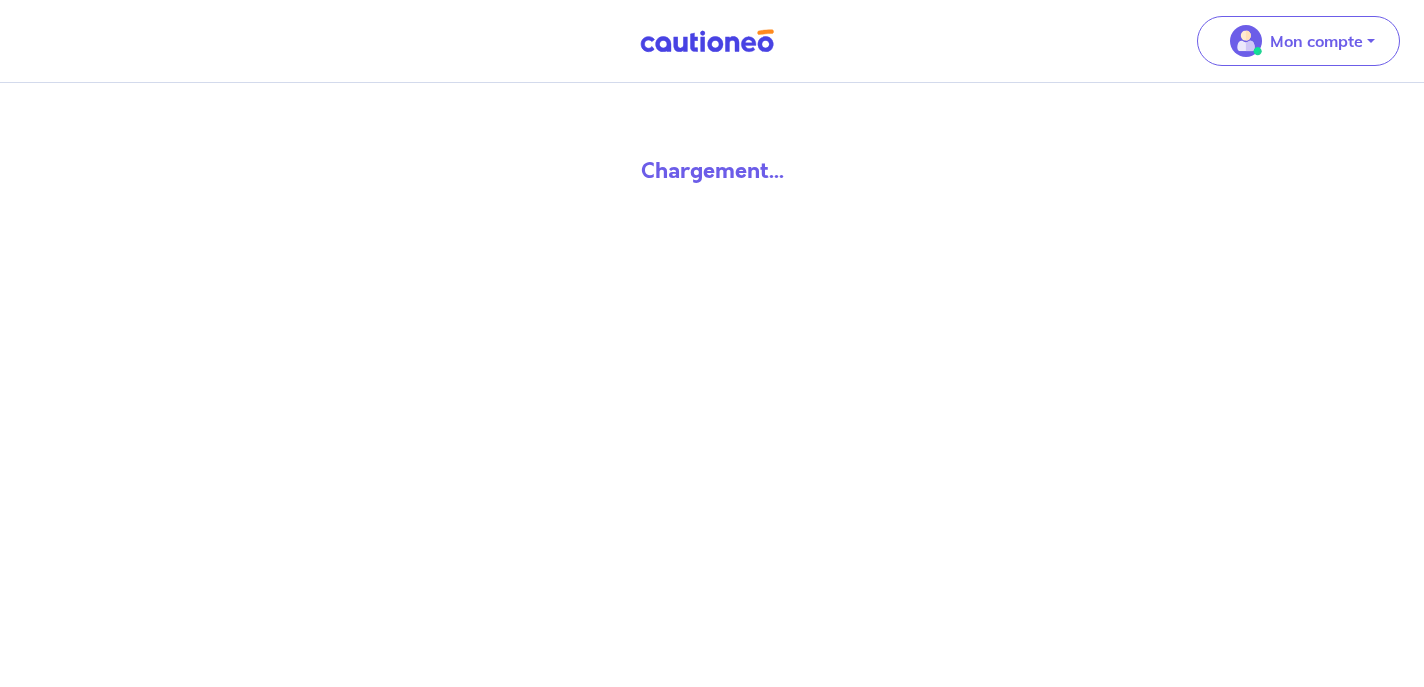 scroll, scrollTop: 0, scrollLeft: 0, axis: both 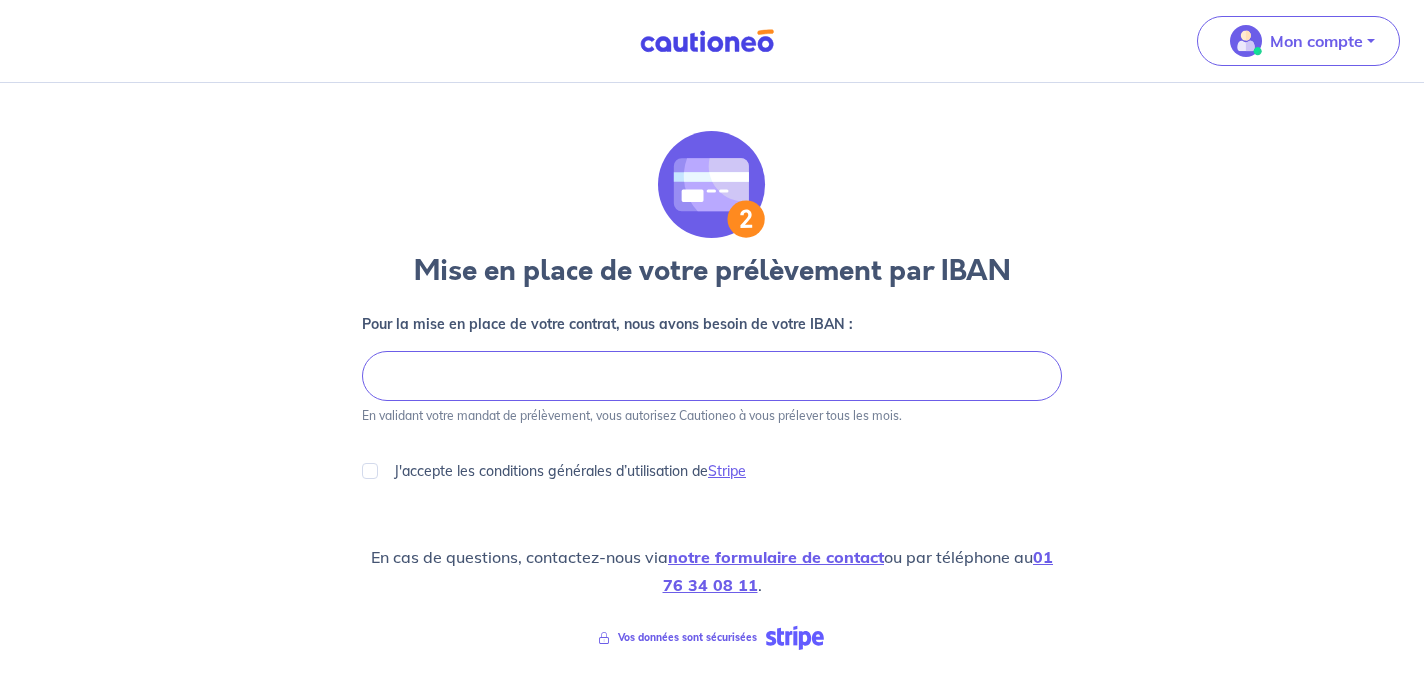 click on "Pour la mise en place de votre contrat, nous avons besoin de votre IBAN : Je valide En validant votre mandat de prélèvement, vous autorisez Cautioneo à vous prélever tous les mois. J'accepte les conditions générales d’utilisation de  Stripe En cas de questions, contactez-nous via  notre formulaire de contact  ou par téléphone au  [PHONE] . Vos données sont sécurisées <- Précédent Je valide Besoin d’aide pour compléter votre demande : Contactez-nous X" at bounding box center [712, 515] 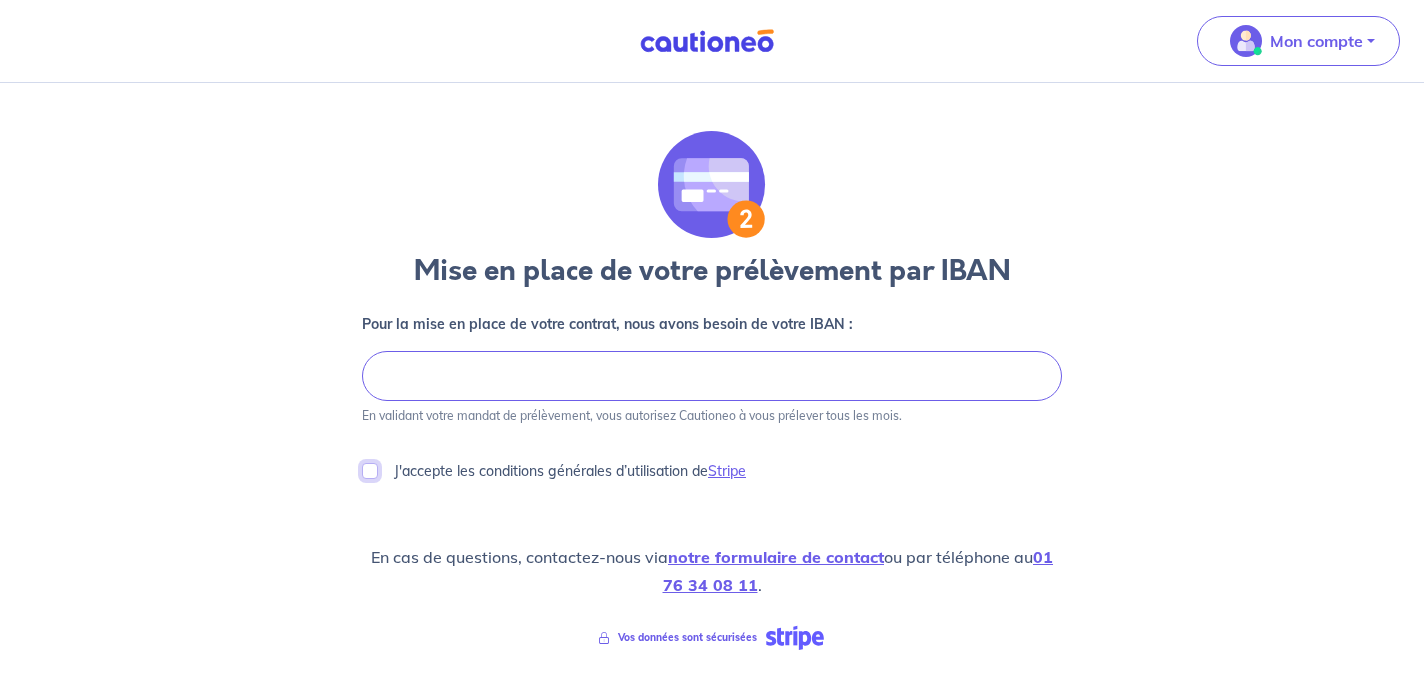 click on "J'accepte les conditions générales d’utilisation de  Stripe" at bounding box center (370, 471) 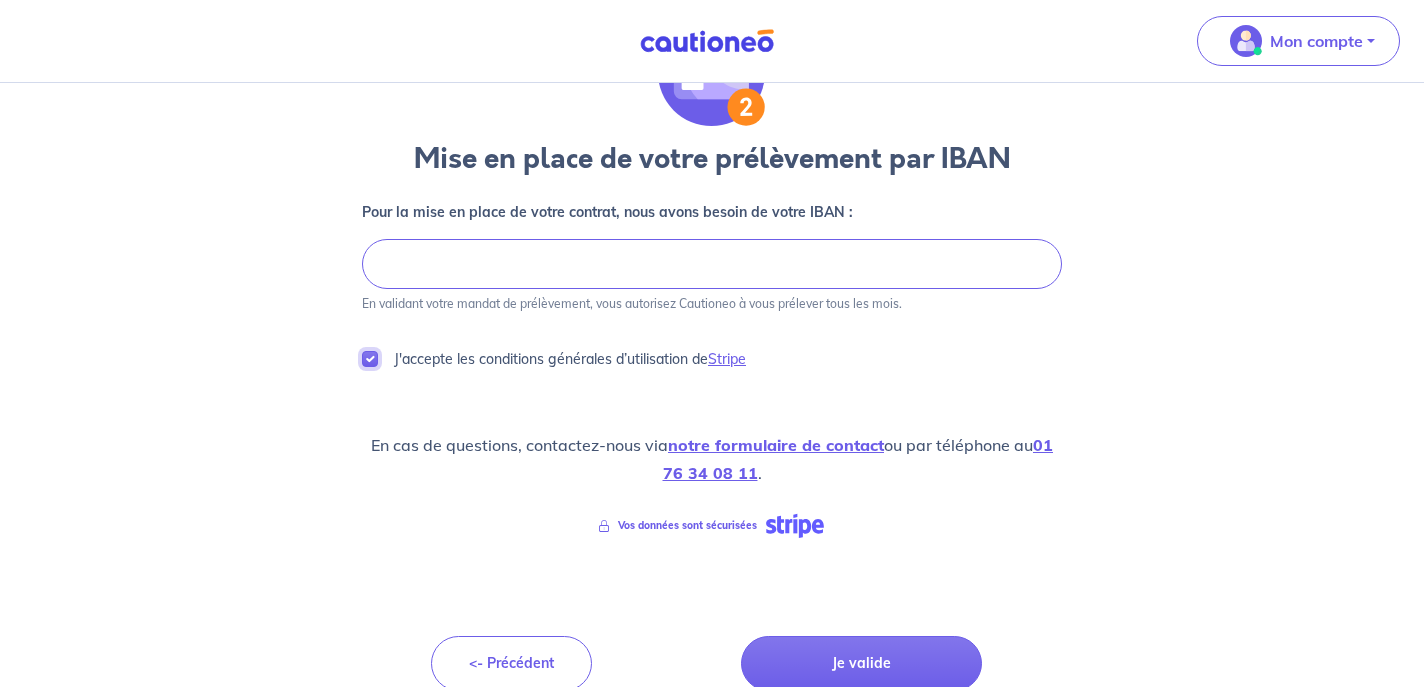 scroll, scrollTop: 141, scrollLeft: 0, axis: vertical 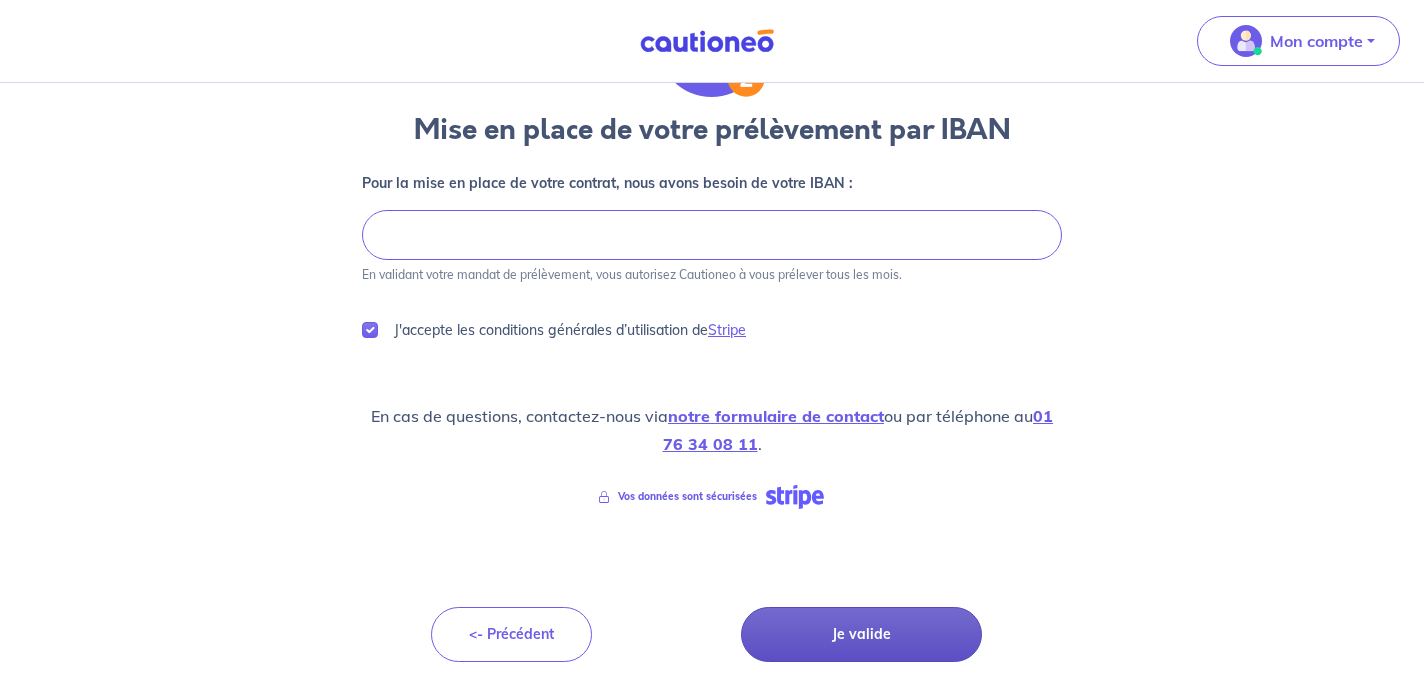 click on "Je valide" at bounding box center (861, 634) 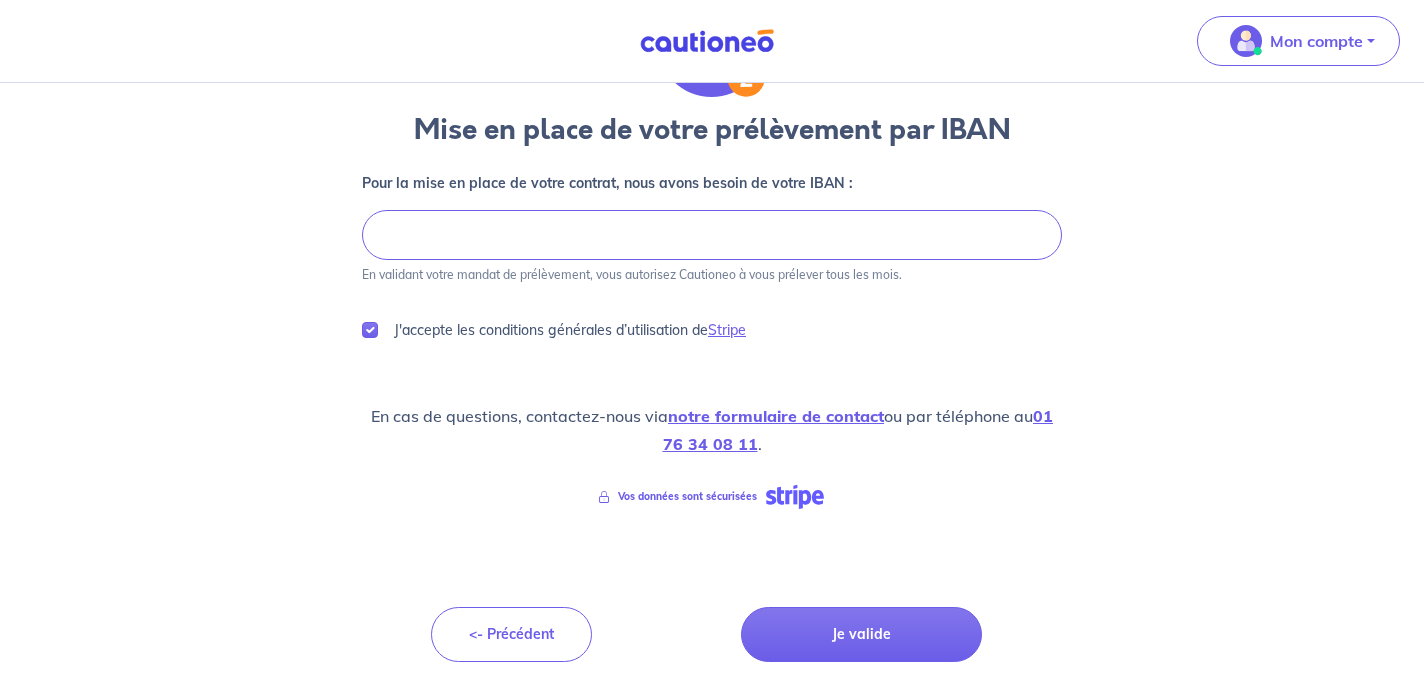 scroll, scrollTop: 0, scrollLeft: 0, axis: both 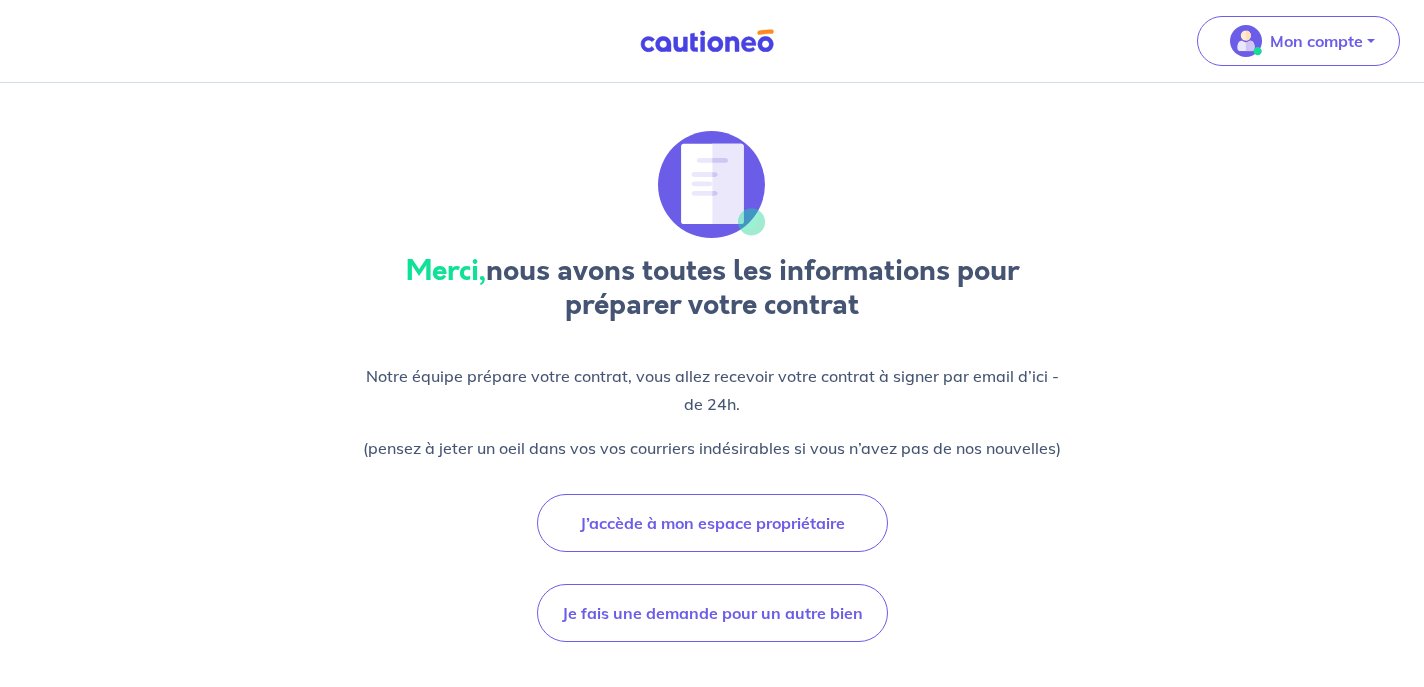 click on "Notre équipe prépare votre contrat, vous allez recevoir votre contrat à signer par email d’ici - de 24h." at bounding box center [712, 390] 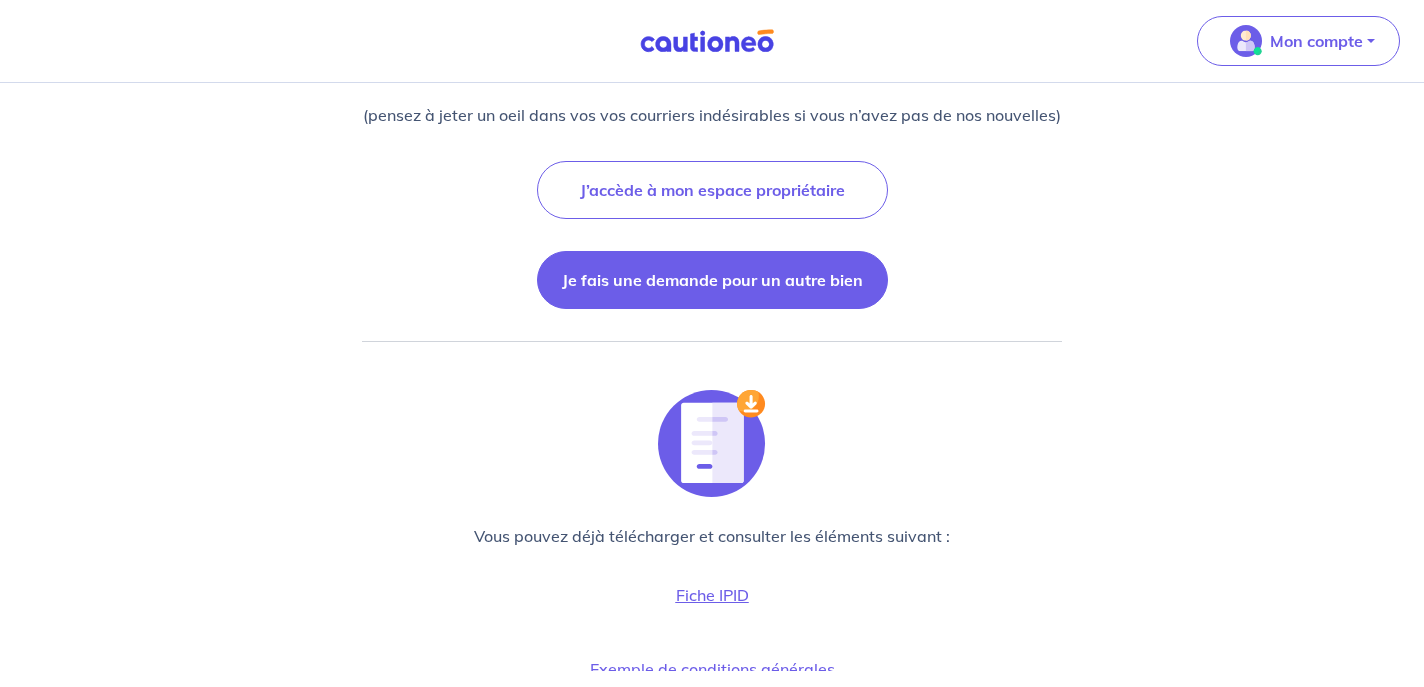 scroll, scrollTop: 574, scrollLeft: 0, axis: vertical 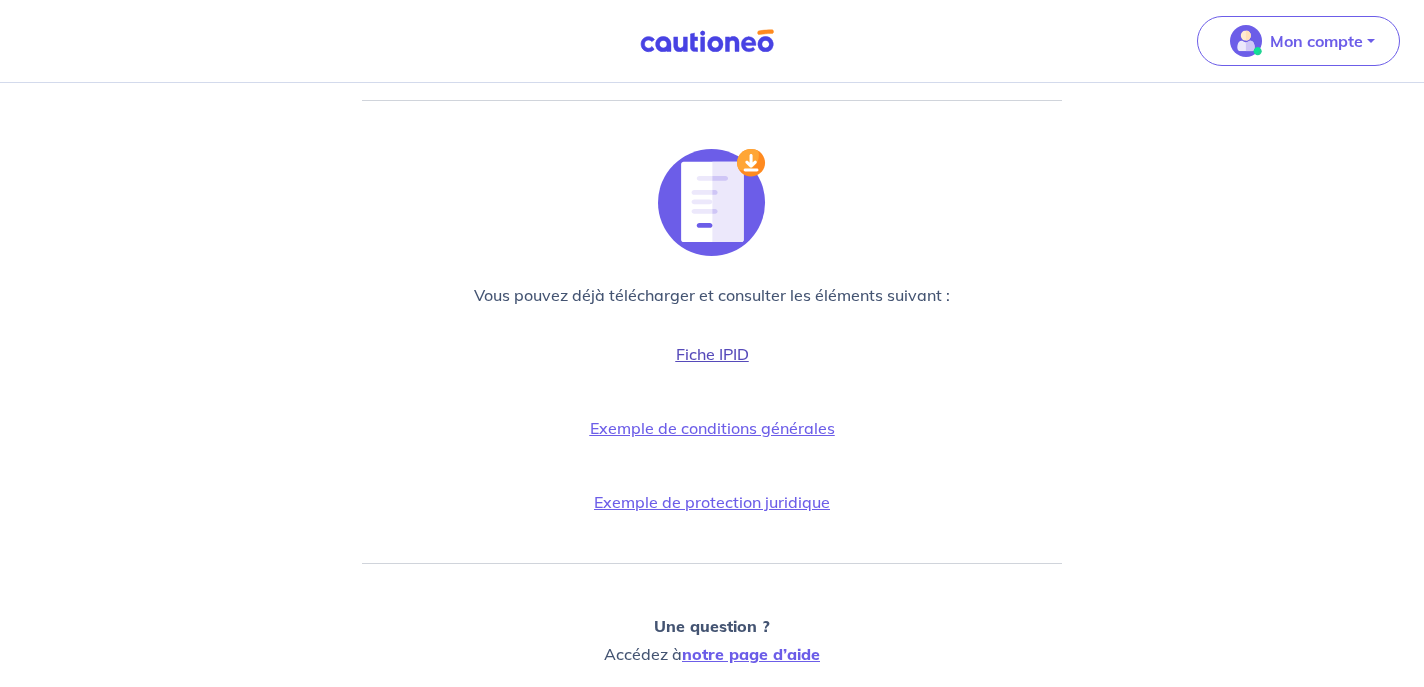 click on "Fiche IPID" at bounding box center [712, 354] 